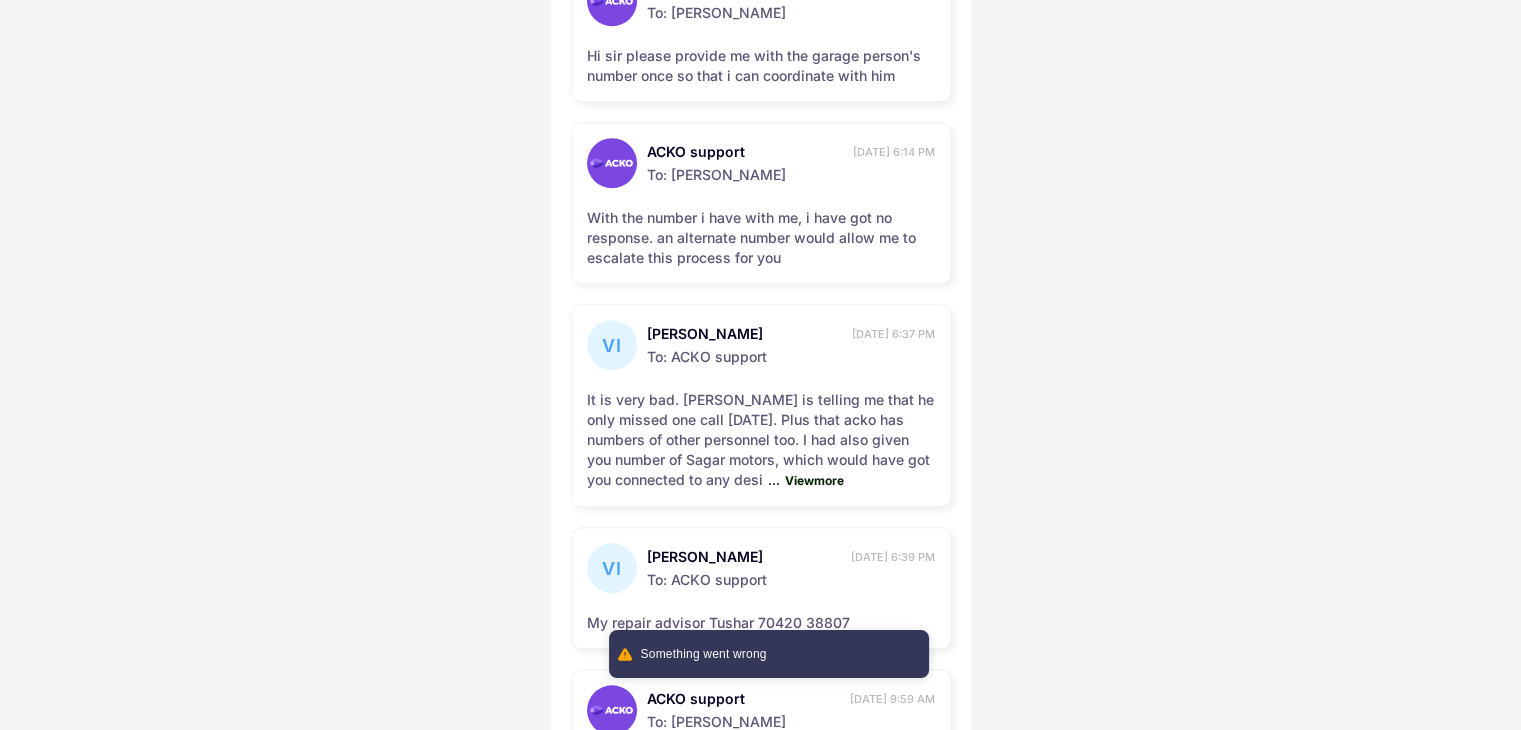 scroll, scrollTop: 1664, scrollLeft: 0, axis: vertical 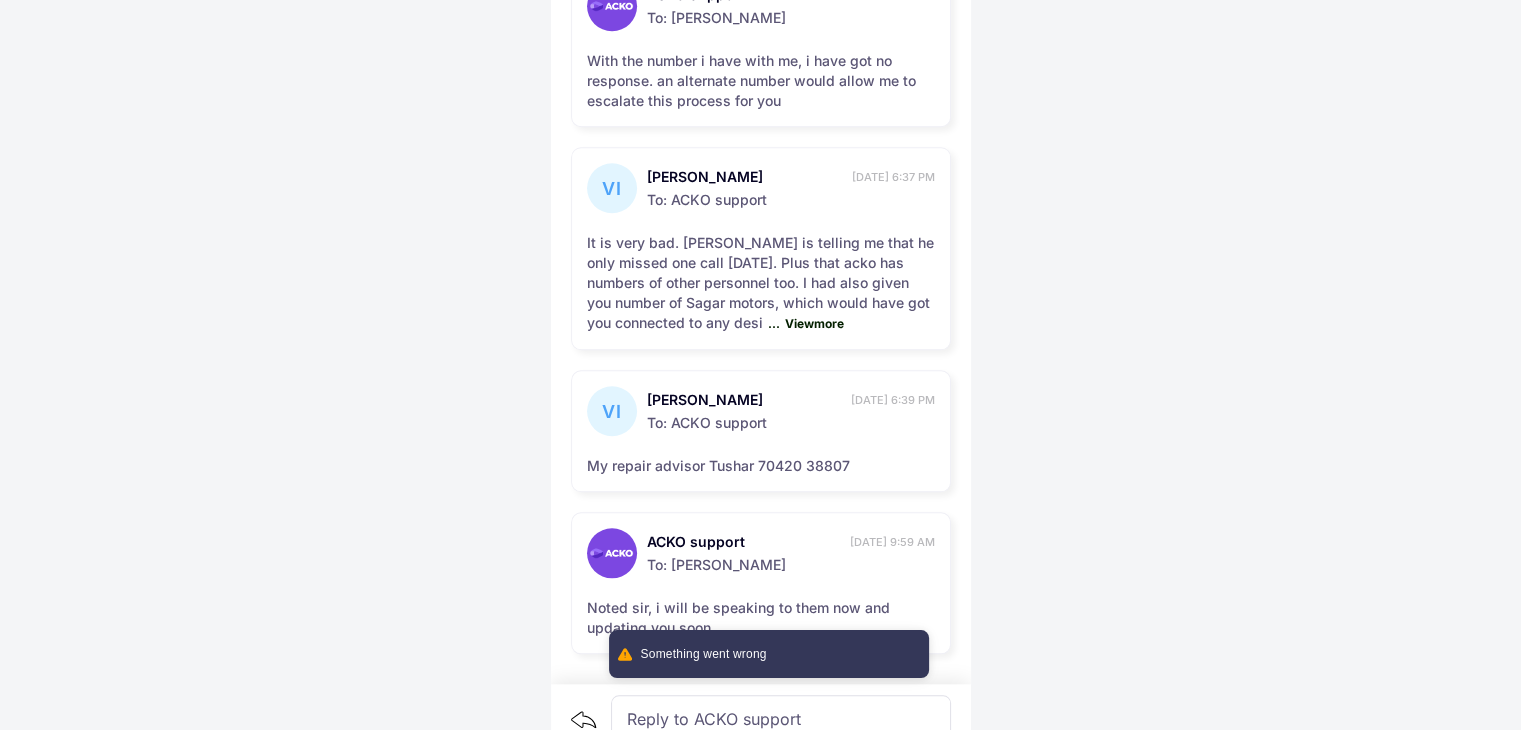 click on "Inbox ACKO support [DATE] 11:37 AM To:   [PERSON_NAME] hi VI [PERSON_NAME] [DATE] 11:22 AM To:   ACKO support why is the work order release pending ACKO support [DATE] 11:27 AM To:   [PERSON_NAME] As discussed over the phone sir, i will be coordinating with the garage and will update you on the same VI [PERSON_NAME] [DATE] 12:42 PM To:   ACKO support Dear Mr [PERSON_NAME]
what is the progress. The service advisor at tata motors workshop is telling me that he could not pick up the phone. He is requesting some contact number to call you. ACKO support [DATE] 12:59 PM To:   [PERSON_NAME] Hi sir
please send me the advisor's contact number so that i can contact him regarding the same VI [PERSON_NAME] [DATE] 2:05 PM To:   ACKO support Request update. VI [PERSON_NAME] [DATE] 3:49 PM To:   ACKO support Dear Mr [PERSON_NAME]. I hope you have been able to talk to the service adviser at Sagar Motors - Tushar. In case you are unable to connect...please talk to someone senior to him, and let me know the development VI [PERSON_NAME] To:   To:   To:" at bounding box center (760, -1299) 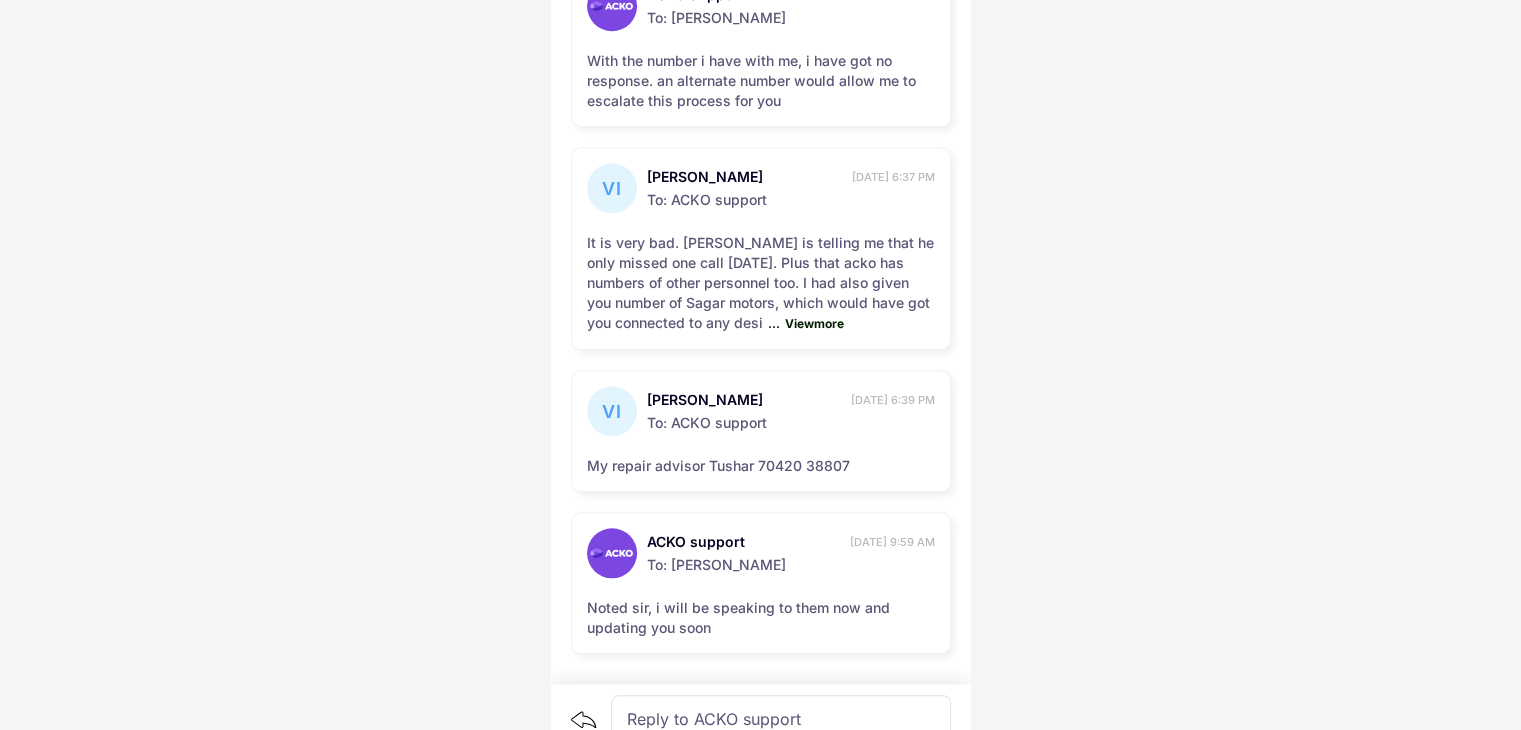 click at bounding box center (769, 694) 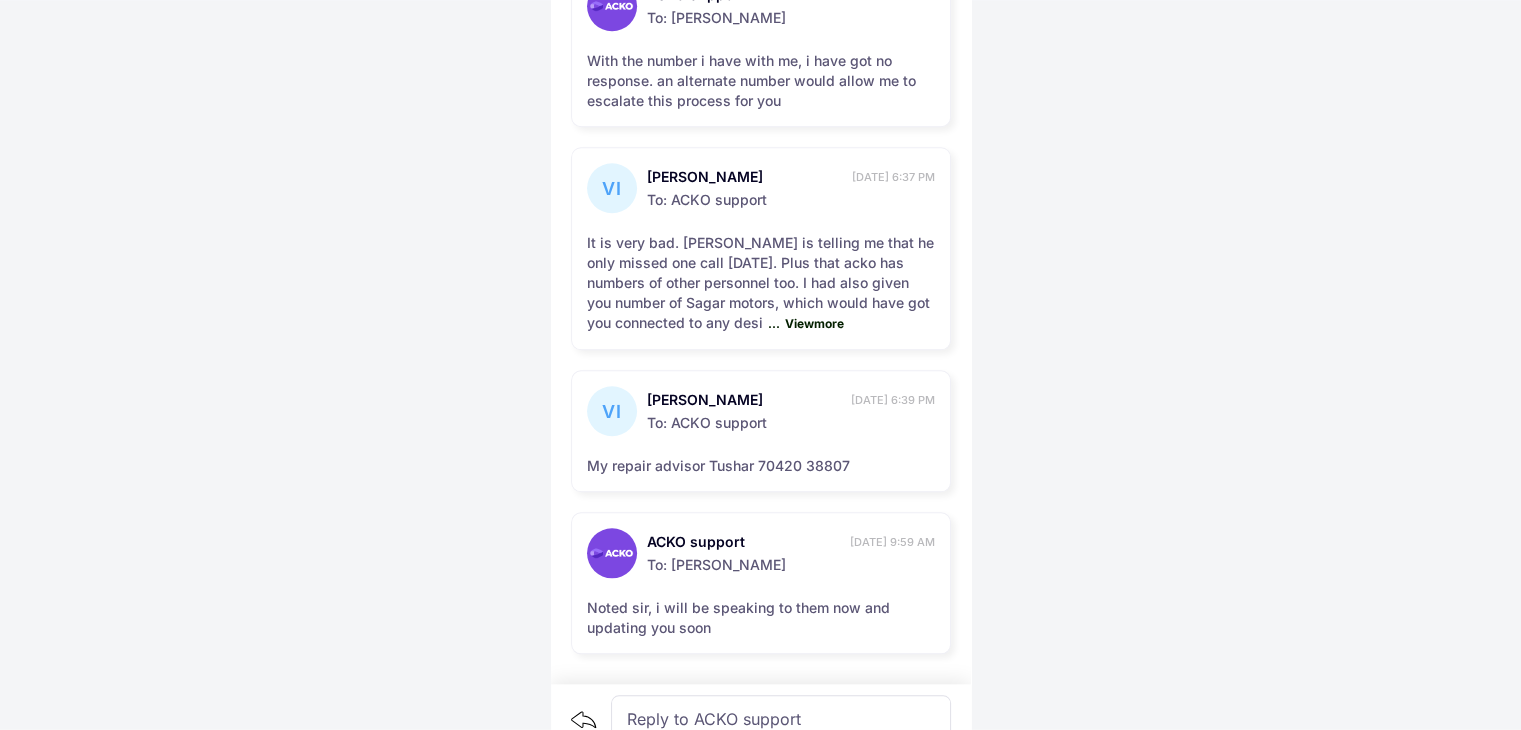 click on "Reply to ACKO support" at bounding box center [781, 719] 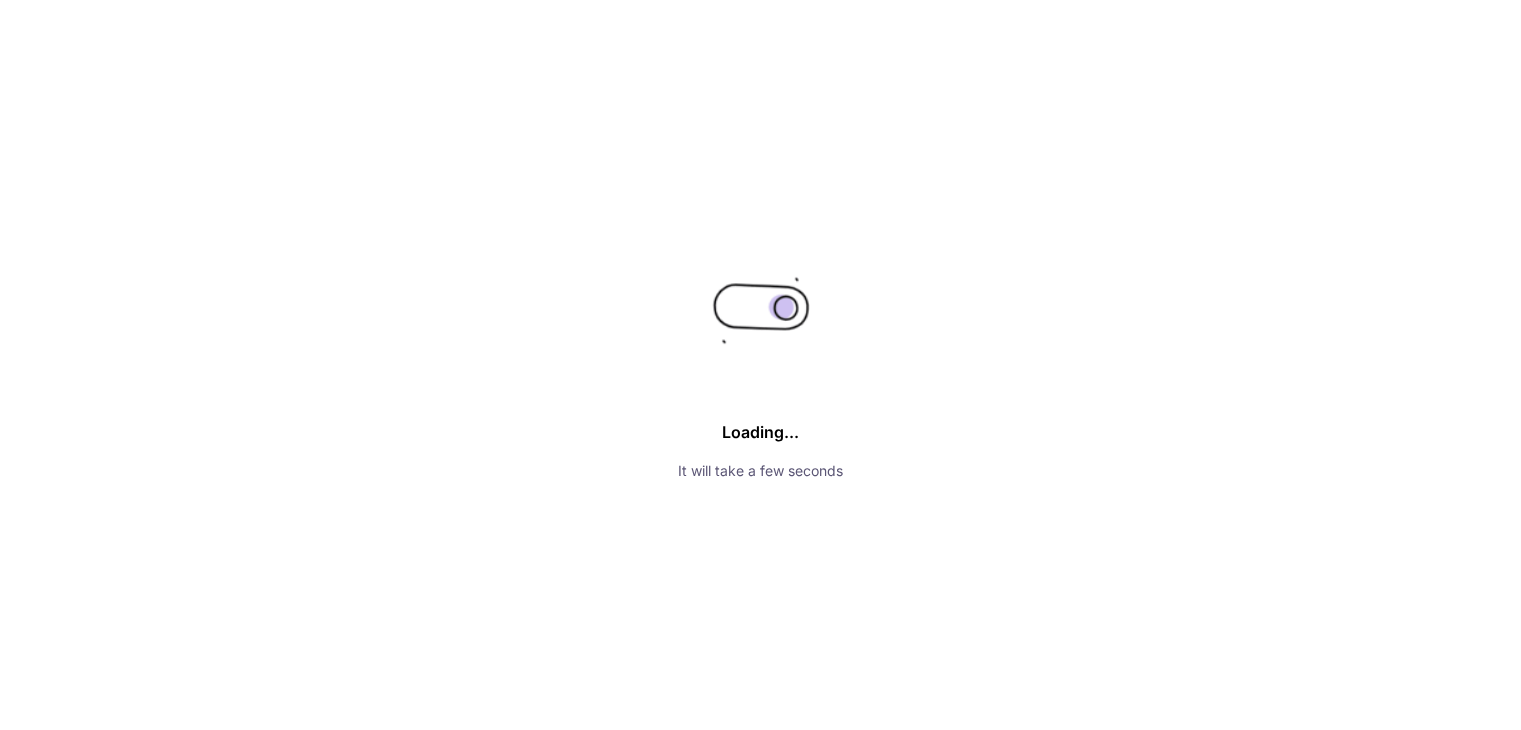 scroll, scrollTop: 0, scrollLeft: 0, axis: both 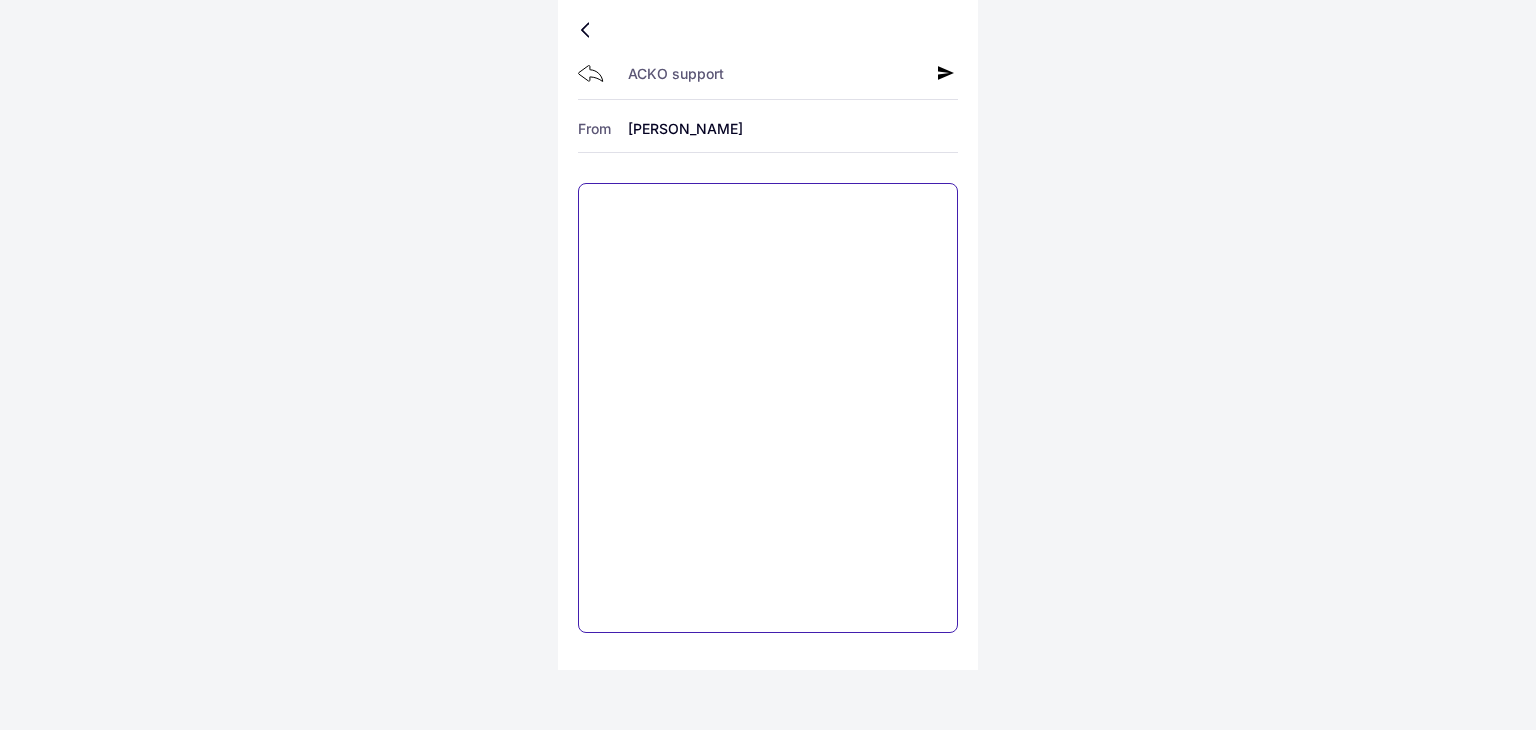 click at bounding box center (768, 408) 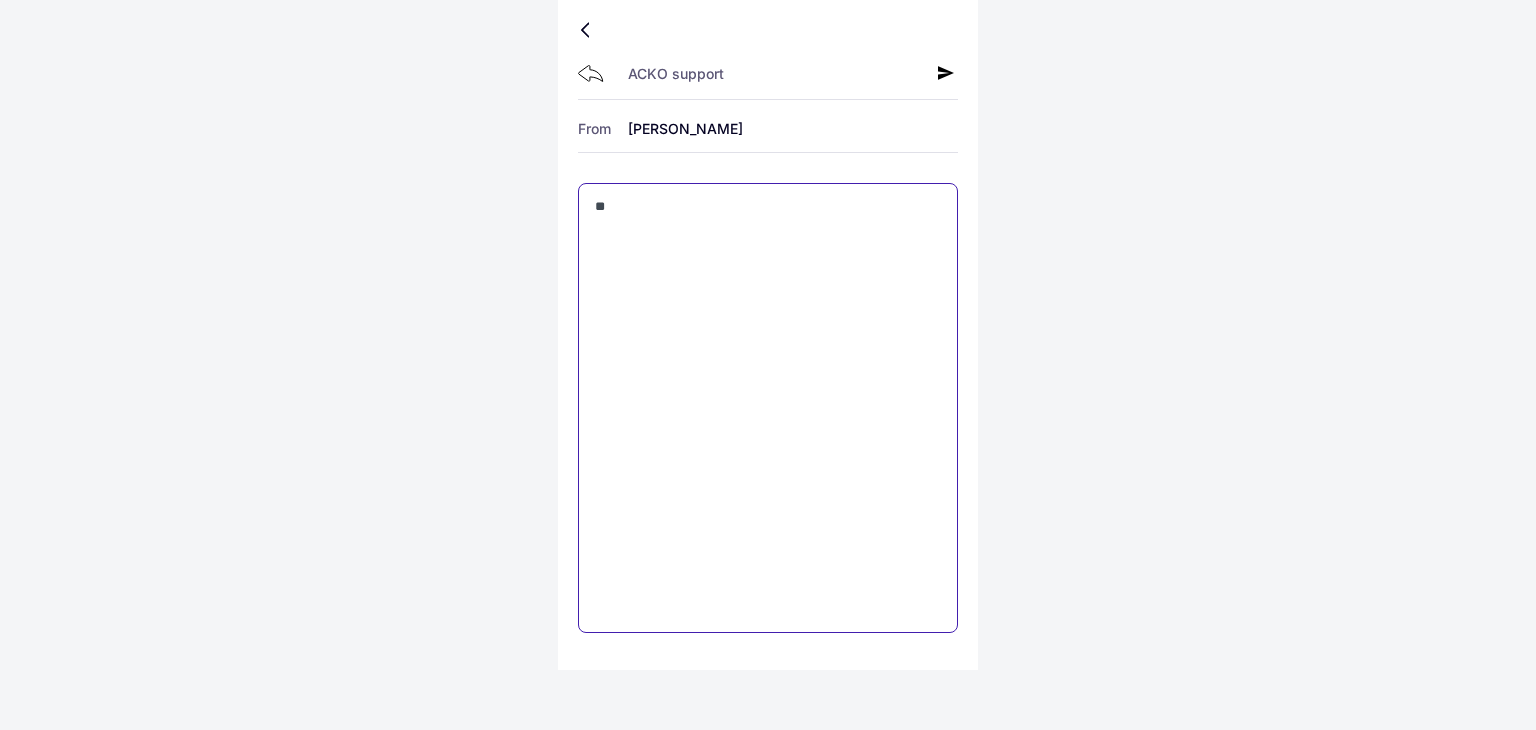 type on "*" 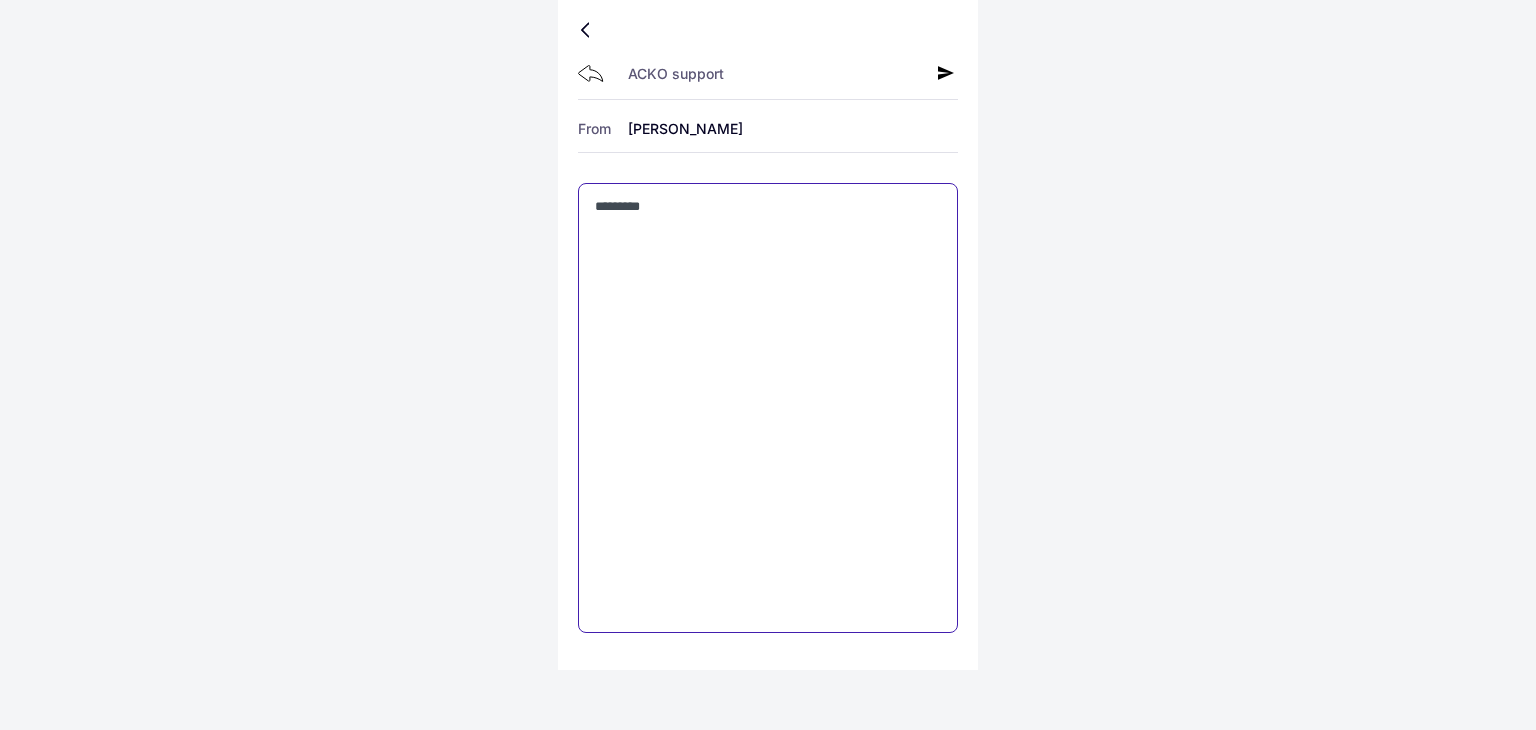 type on "********" 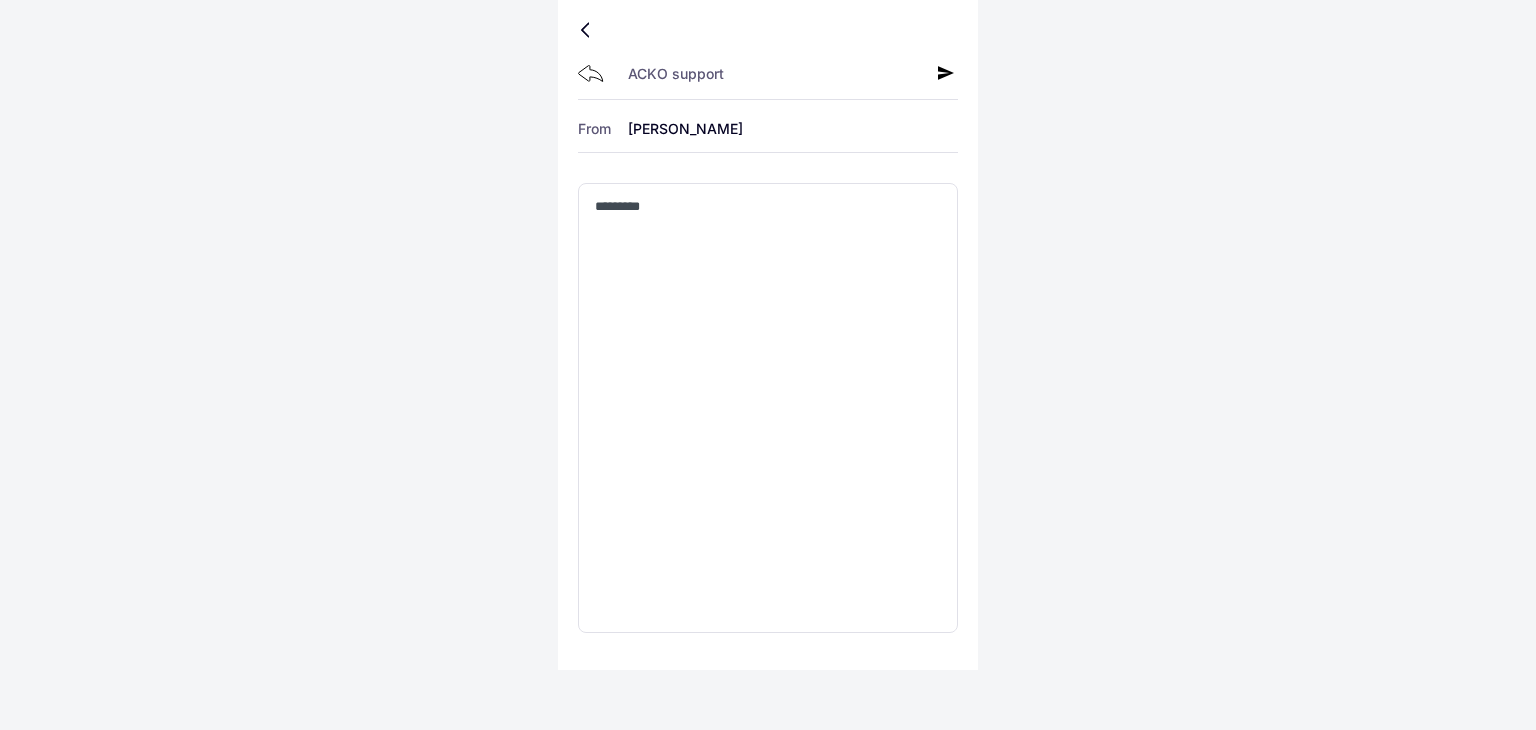 click at bounding box center [589, 30] 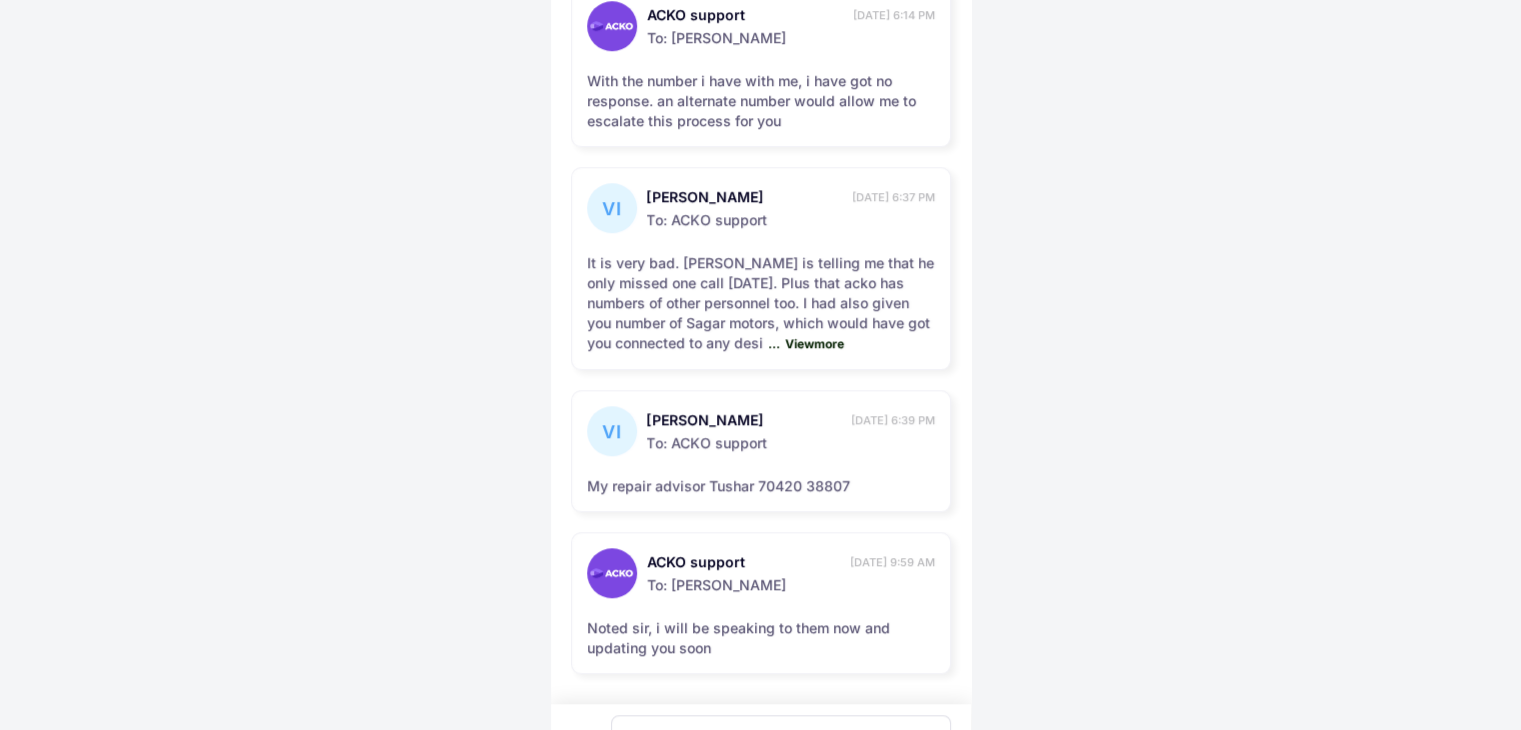 scroll, scrollTop: 1664, scrollLeft: 0, axis: vertical 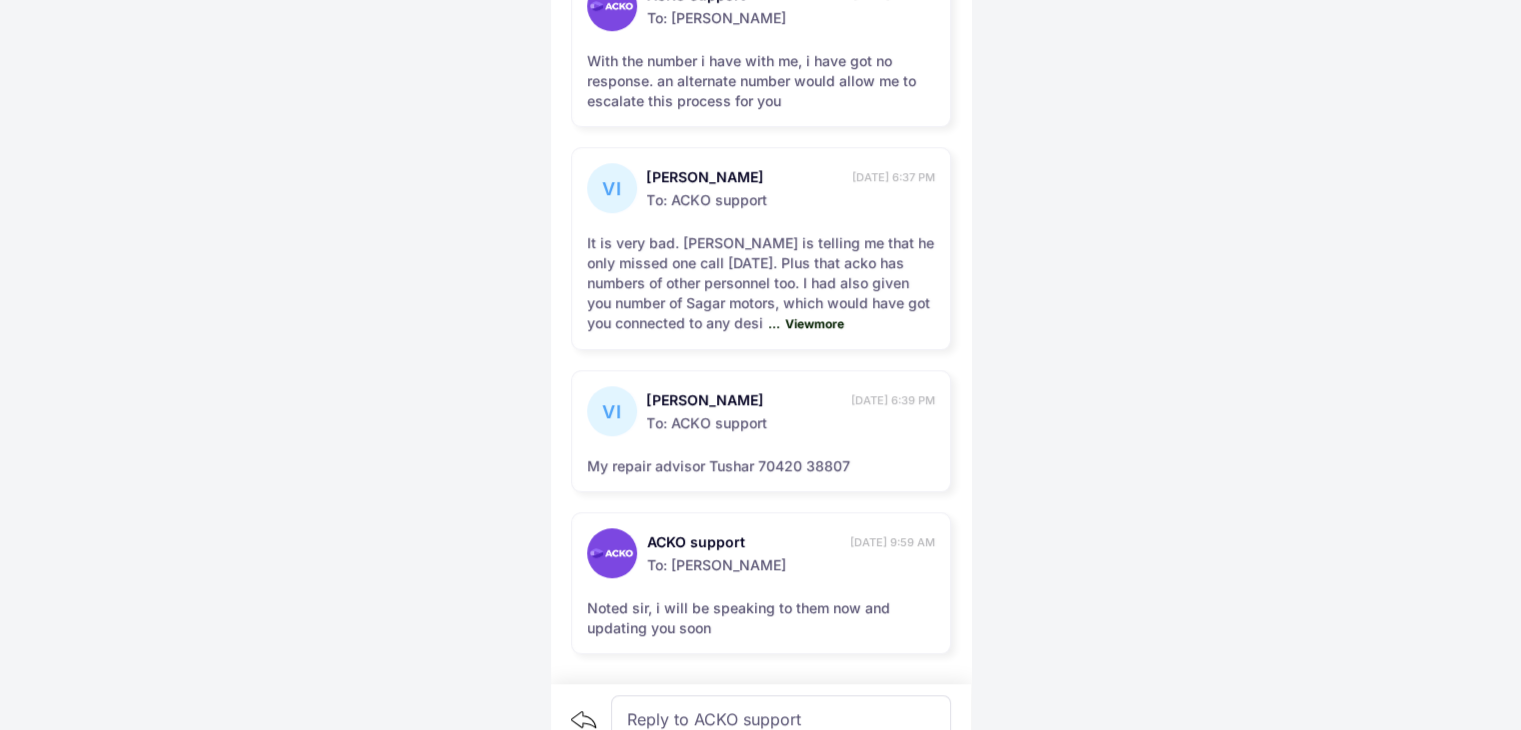 click at bounding box center (769, 694) 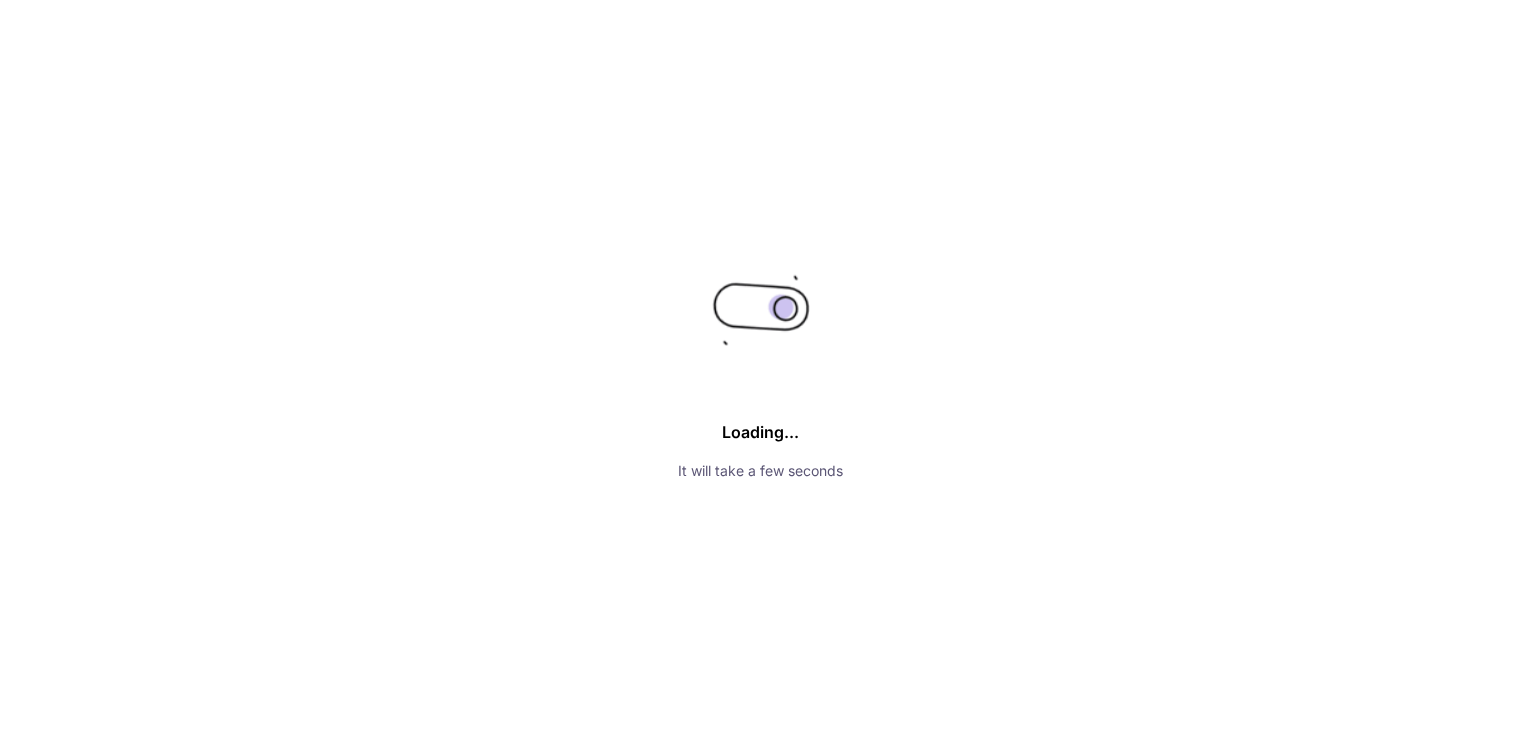 scroll, scrollTop: 0, scrollLeft: 0, axis: both 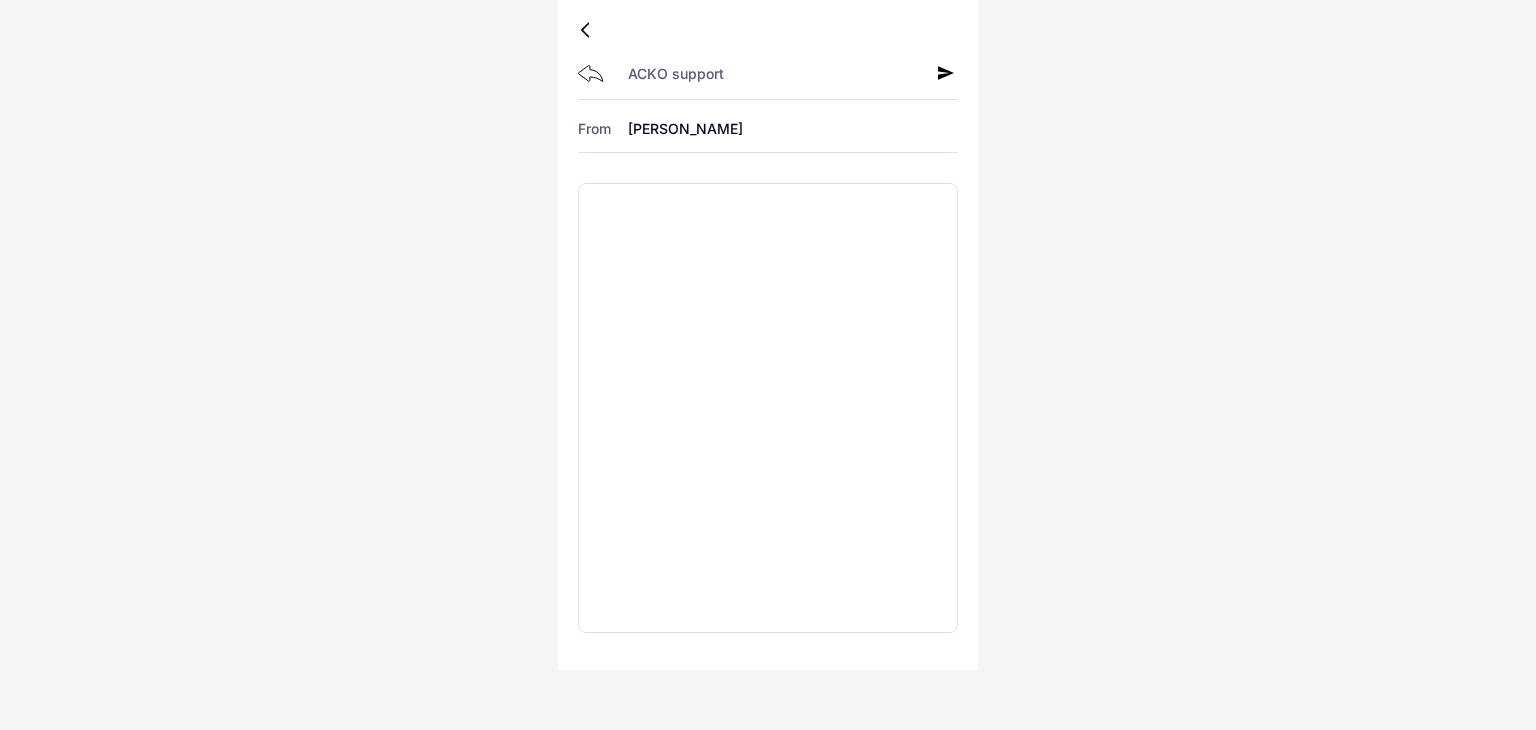 click at bounding box center (589, 30) 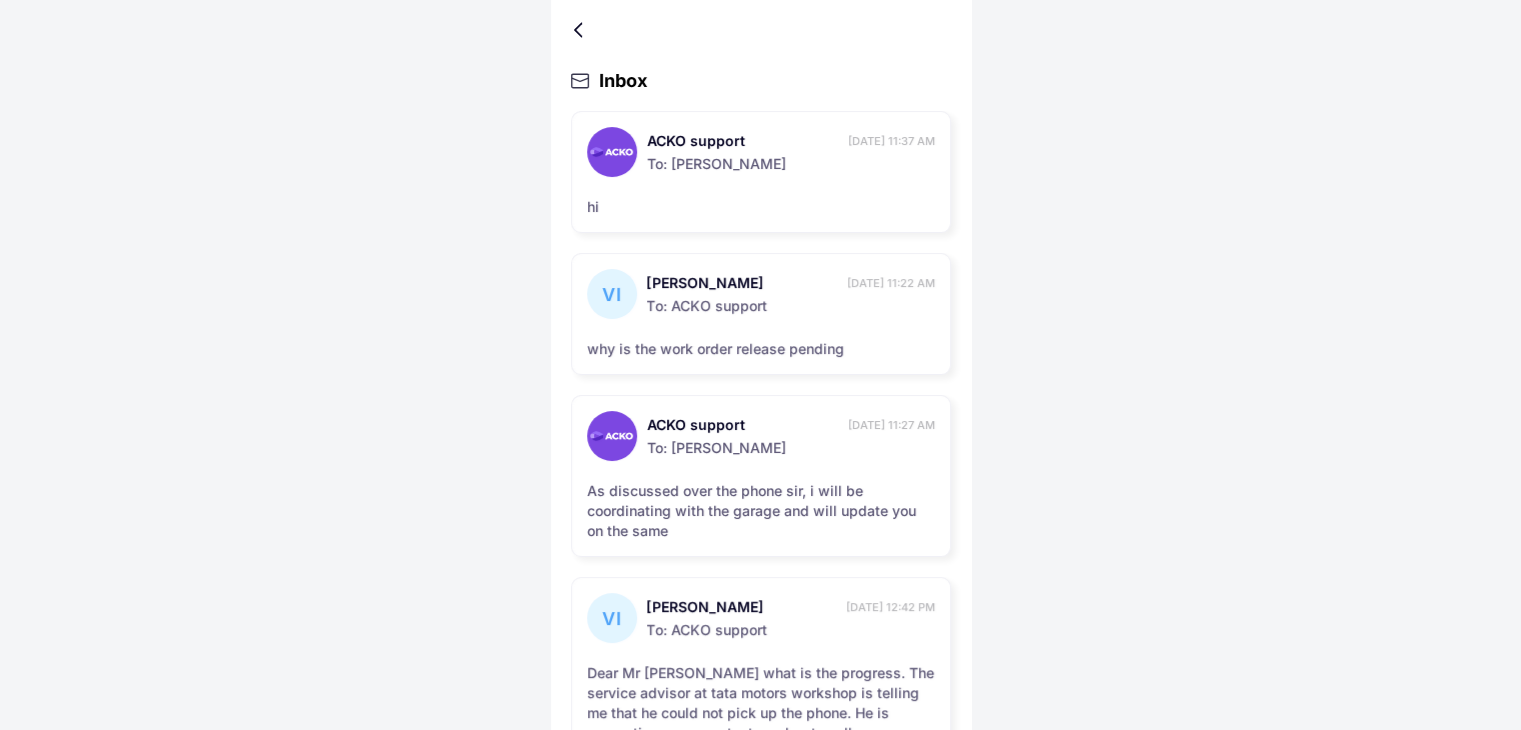 click at bounding box center [582, 30] 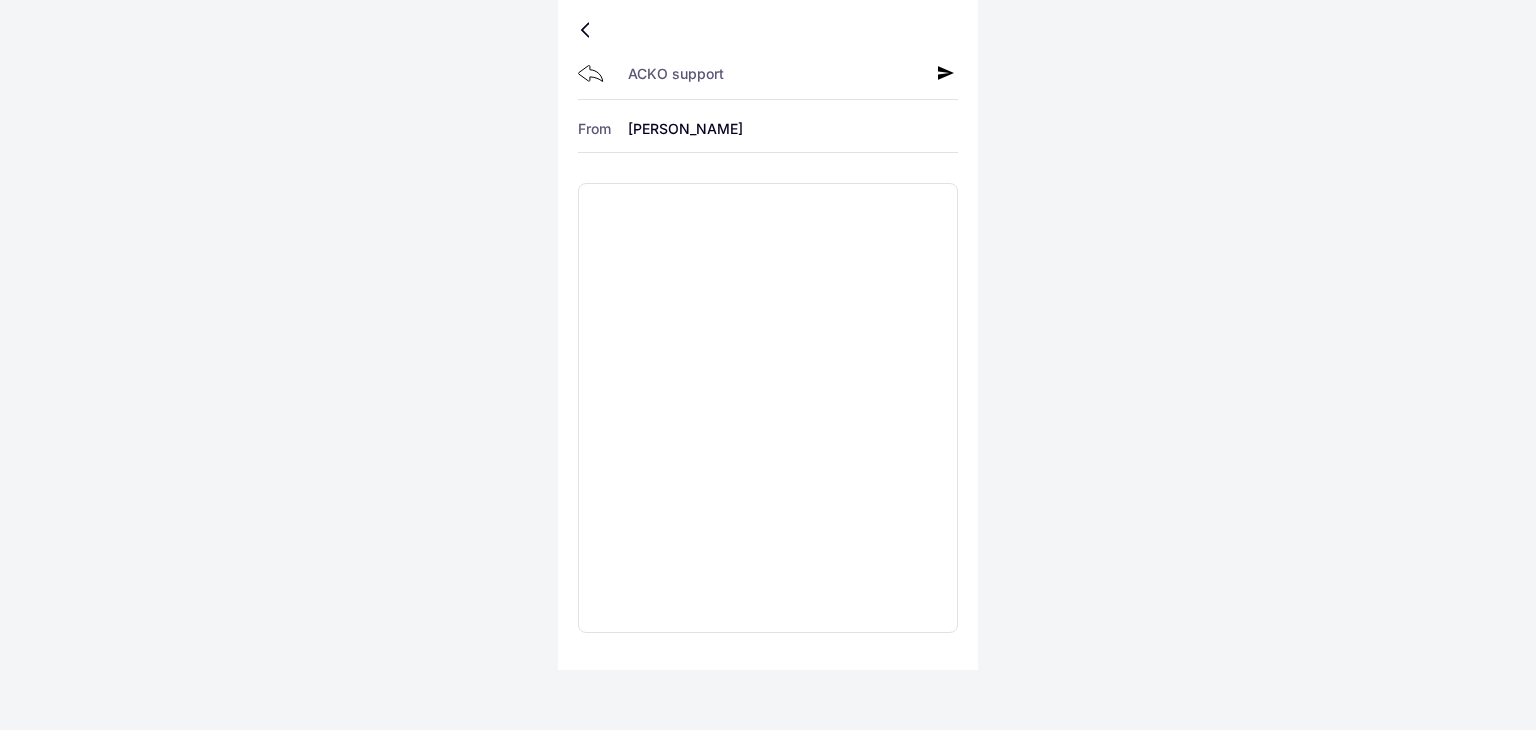 click at bounding box center [589, 30] 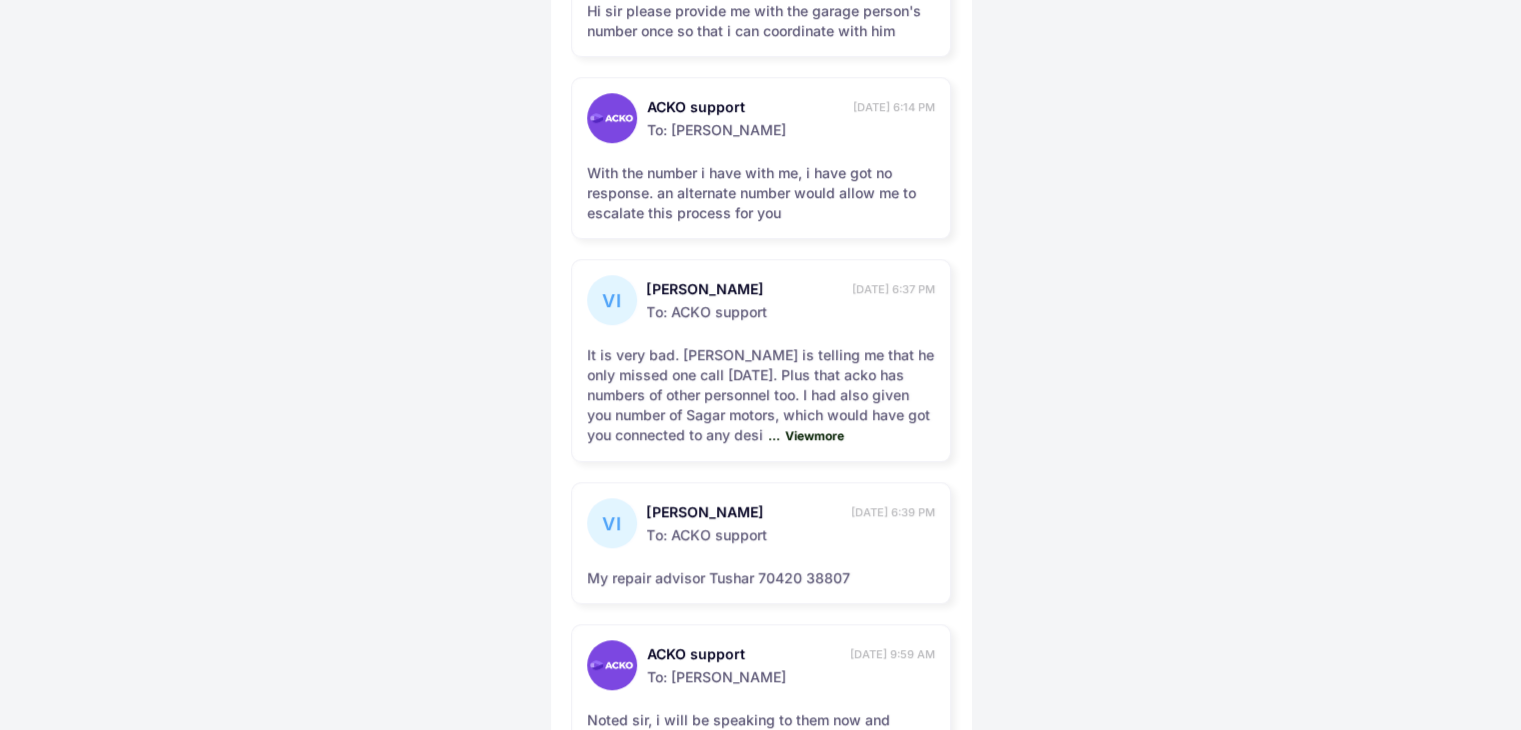 scroll, scrollTop: 1664, scrollLeft: 0, axis: vertical 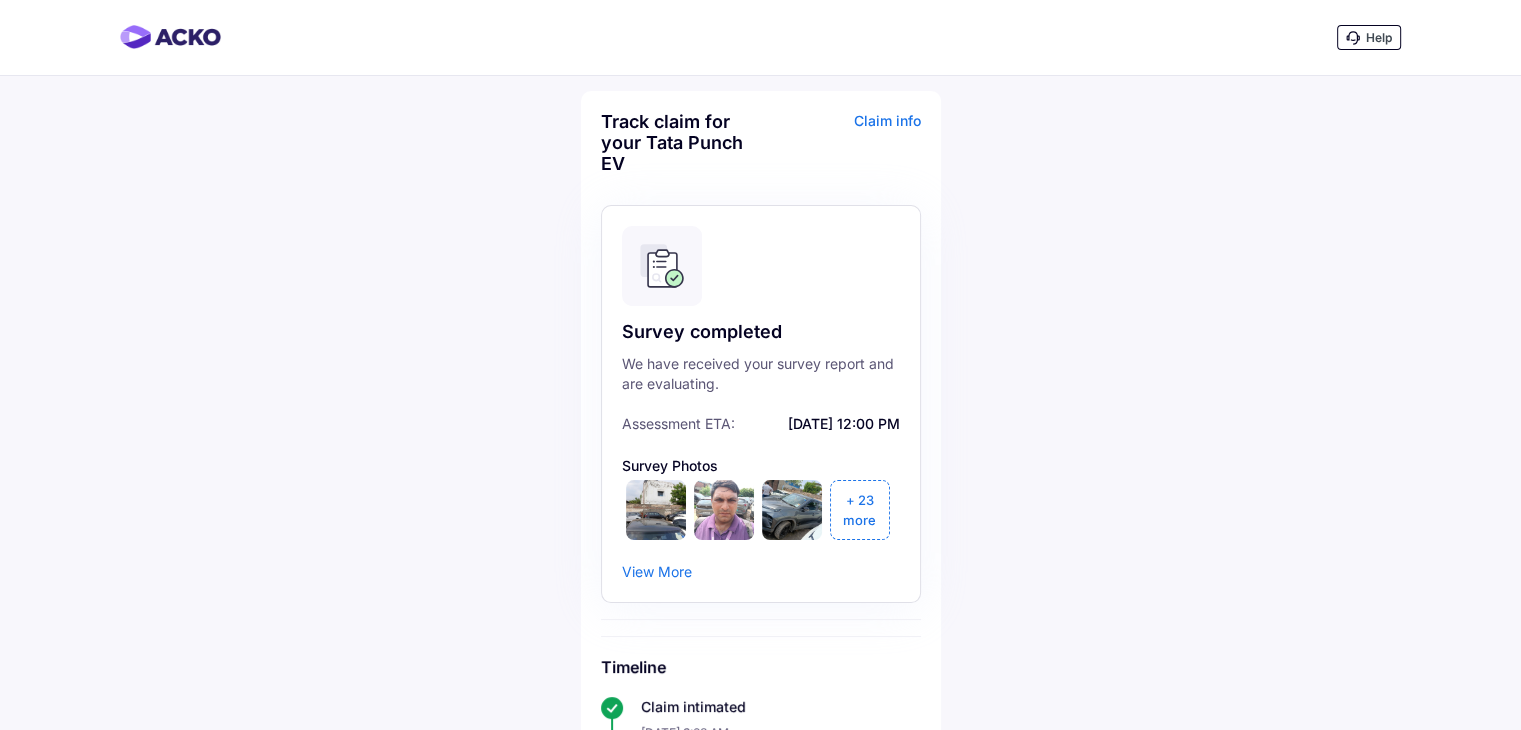 click on "Help" at bounding box center (1369, 37) 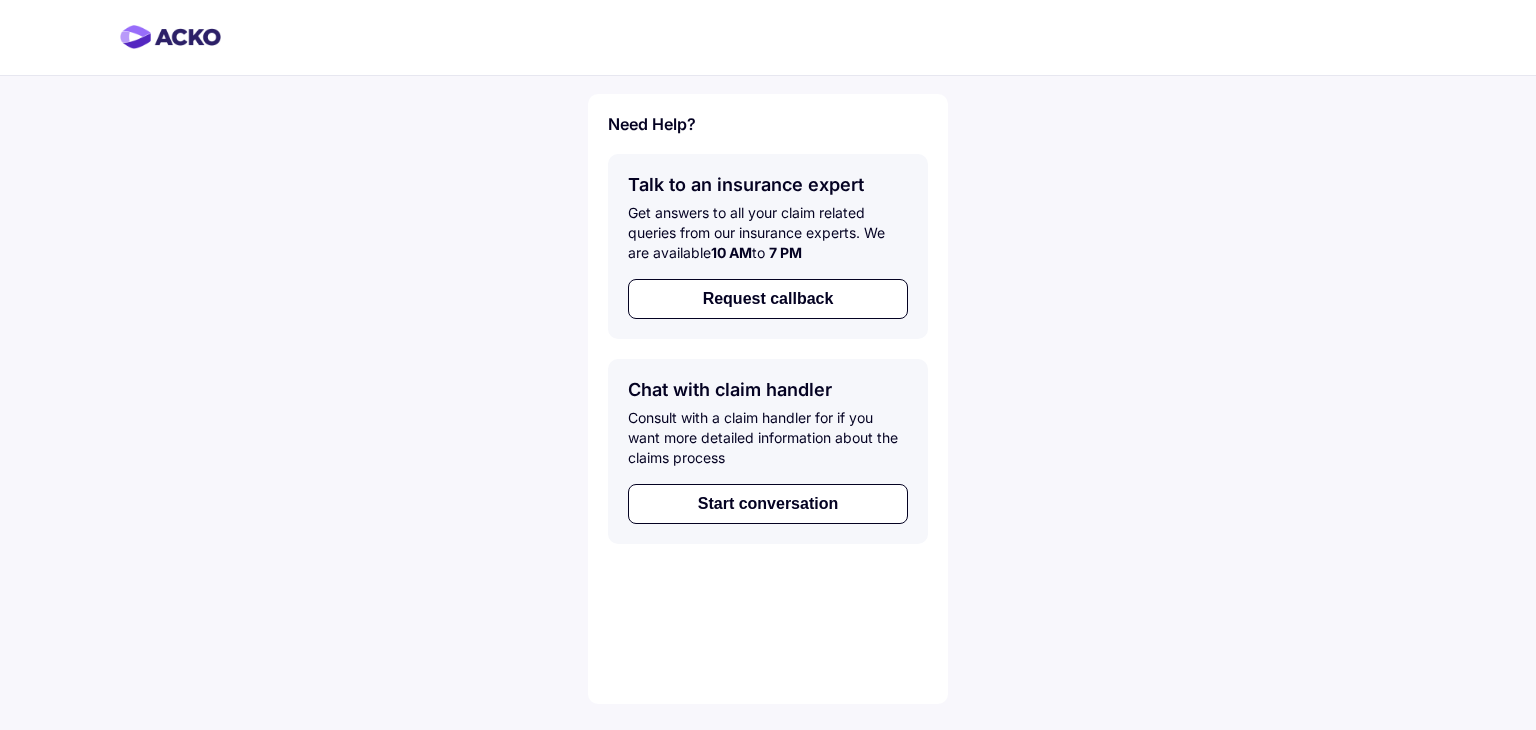 click at bounding box center (170, 37) 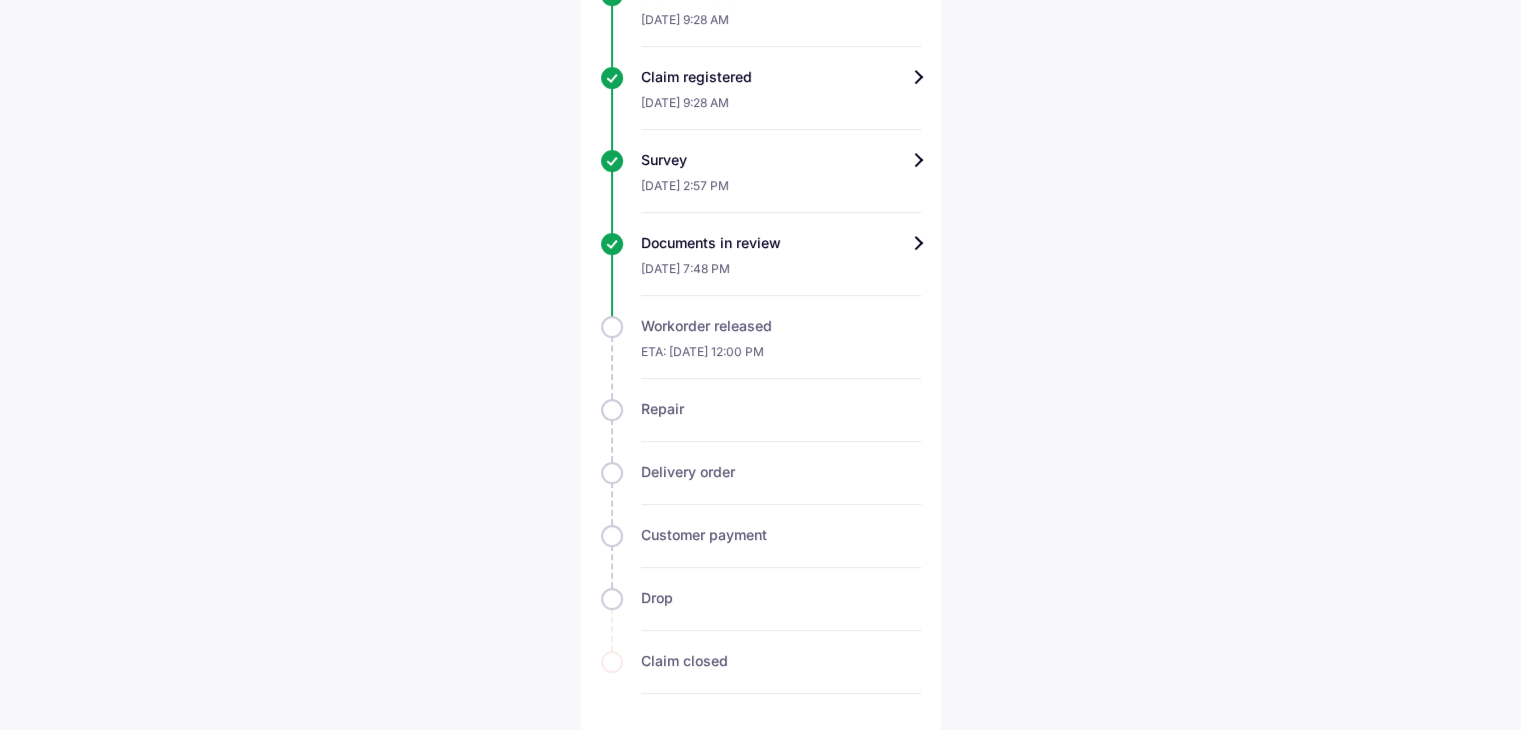 scroll, scrollTop: 716, scrollLeft: 0, axis: vertical 